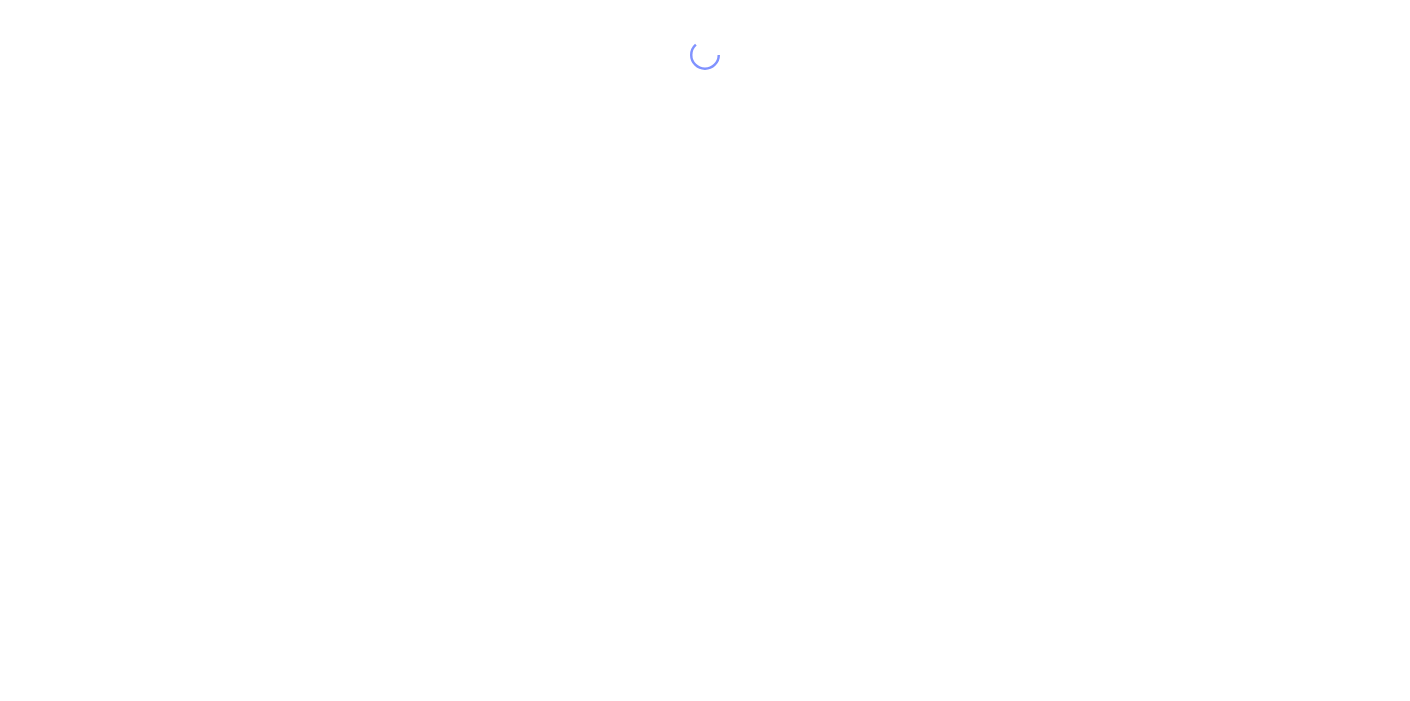 scroll, scrollTop: 0, scrollLeft: 0, axis: both 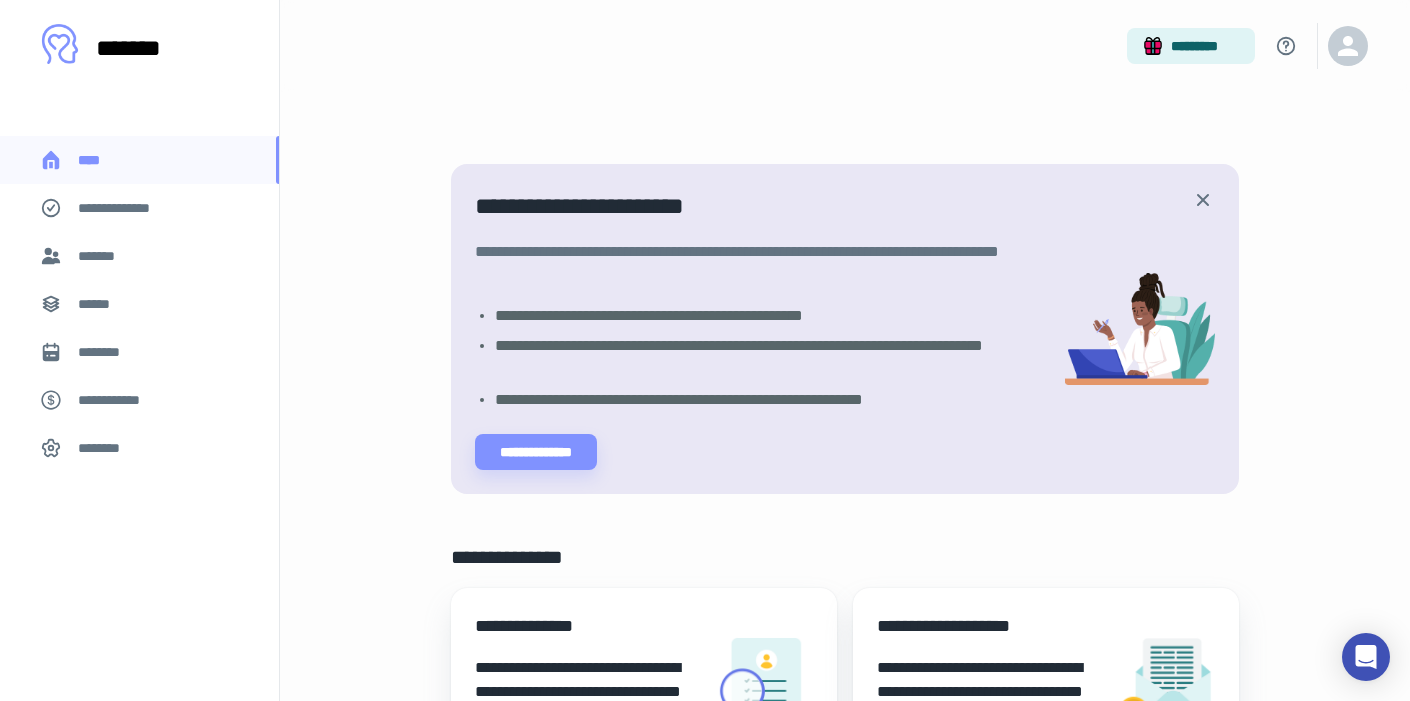 click on "**********" at bounding box center [139, 208] 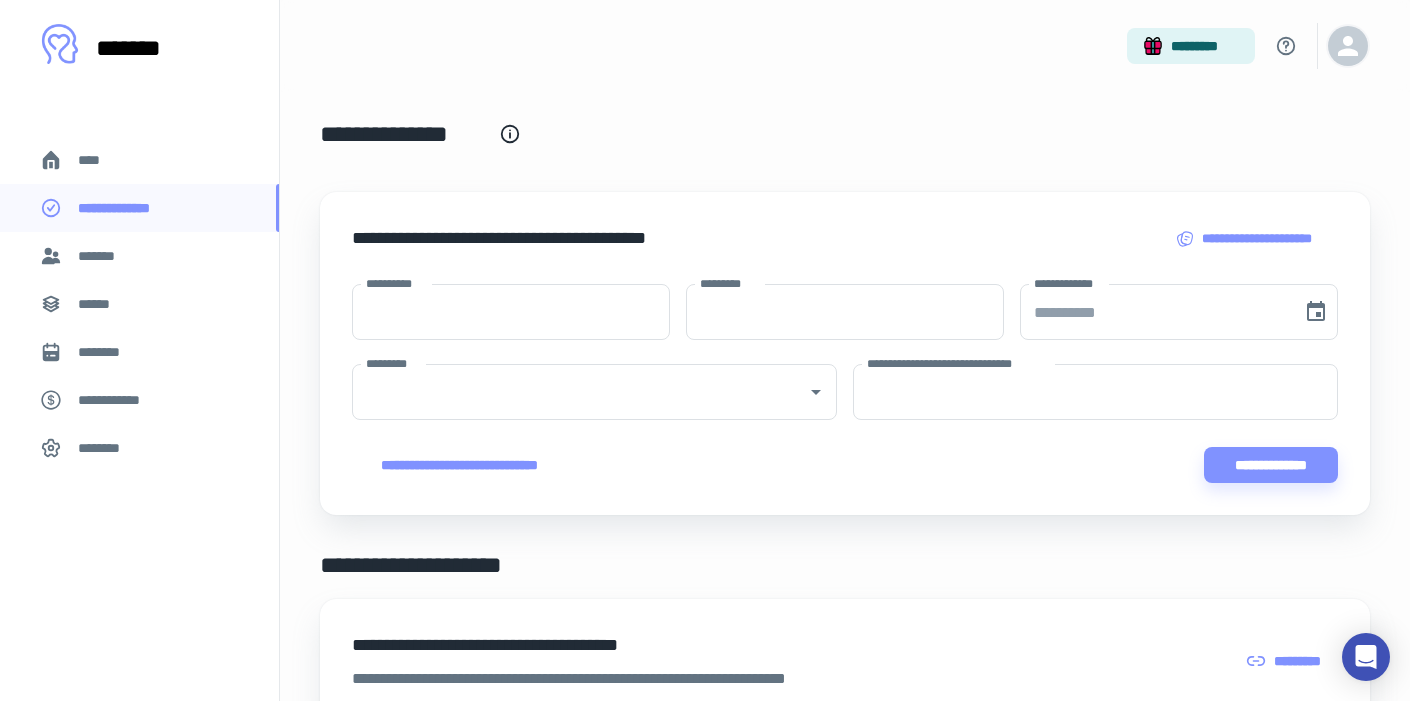 click 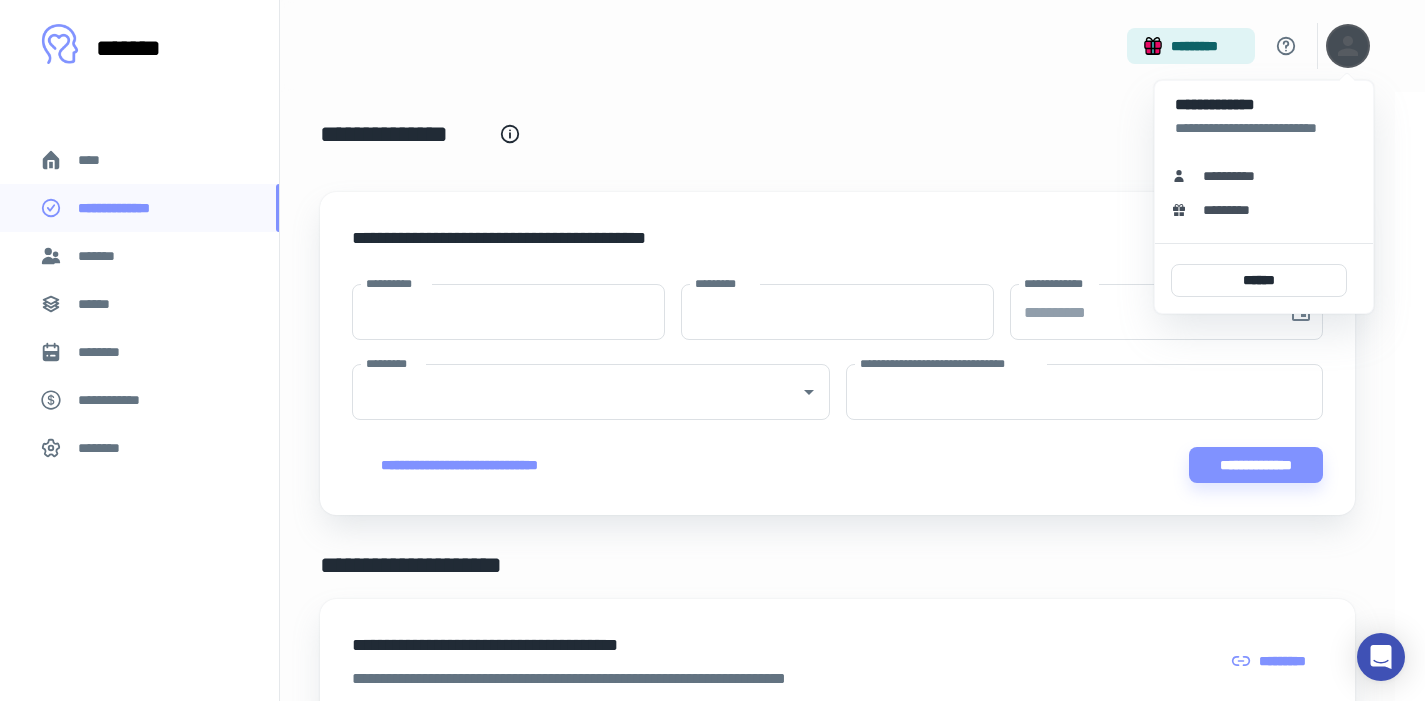 click at bounding box center [712, 350] 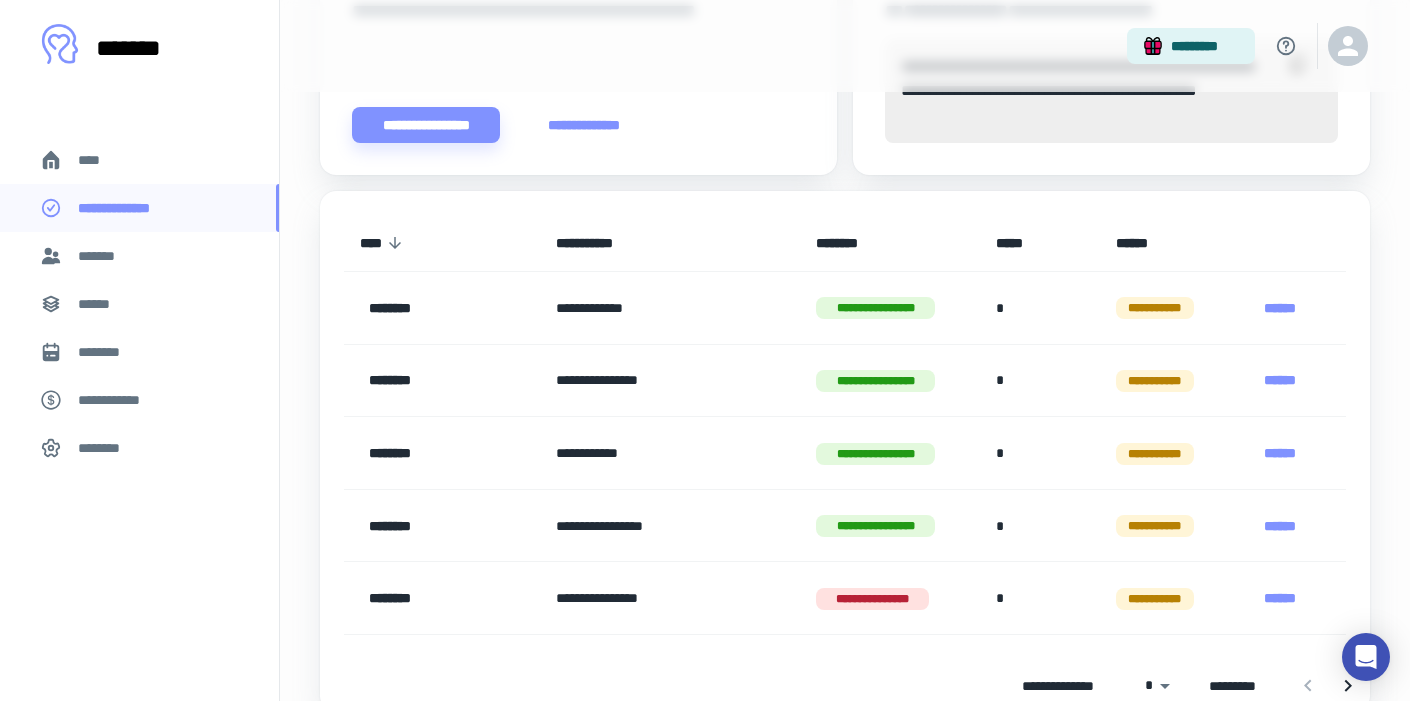 scroll, scrollTop: 923, scrollLeft: 0, axis: vertical 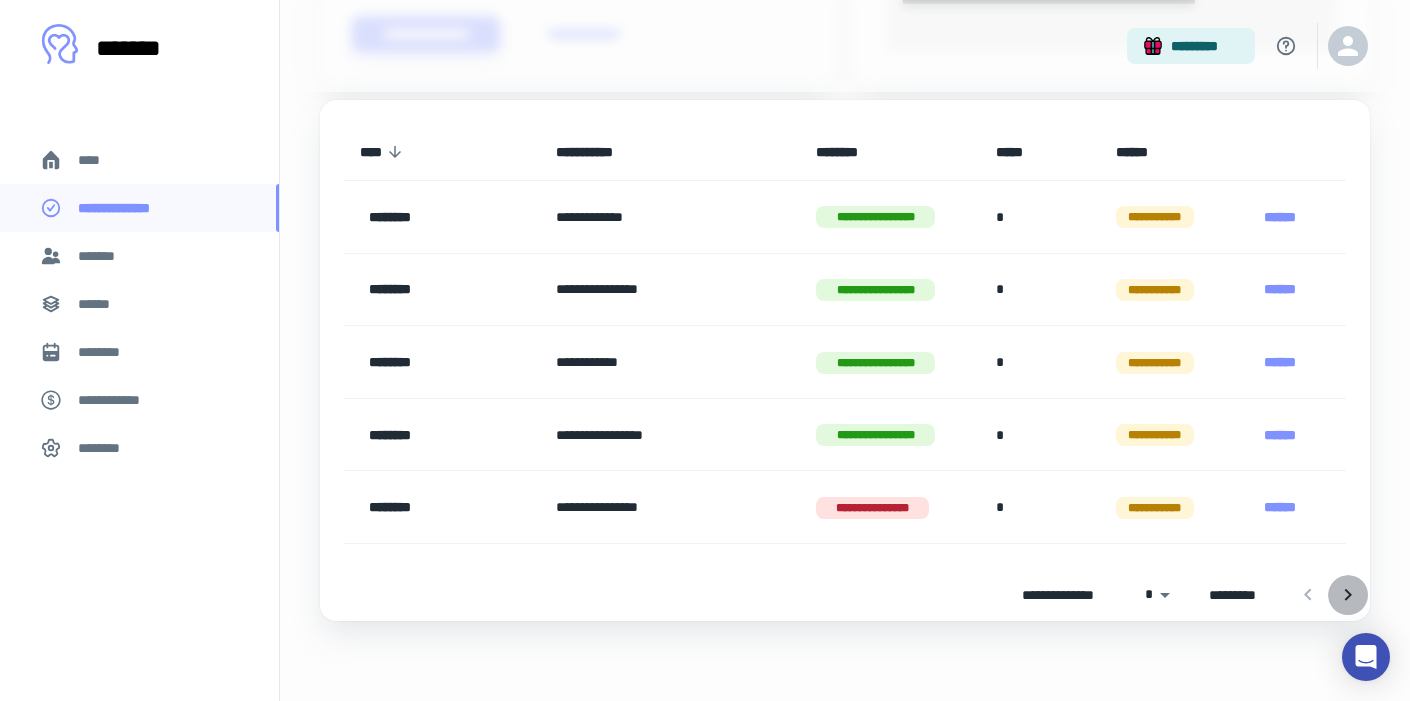 click 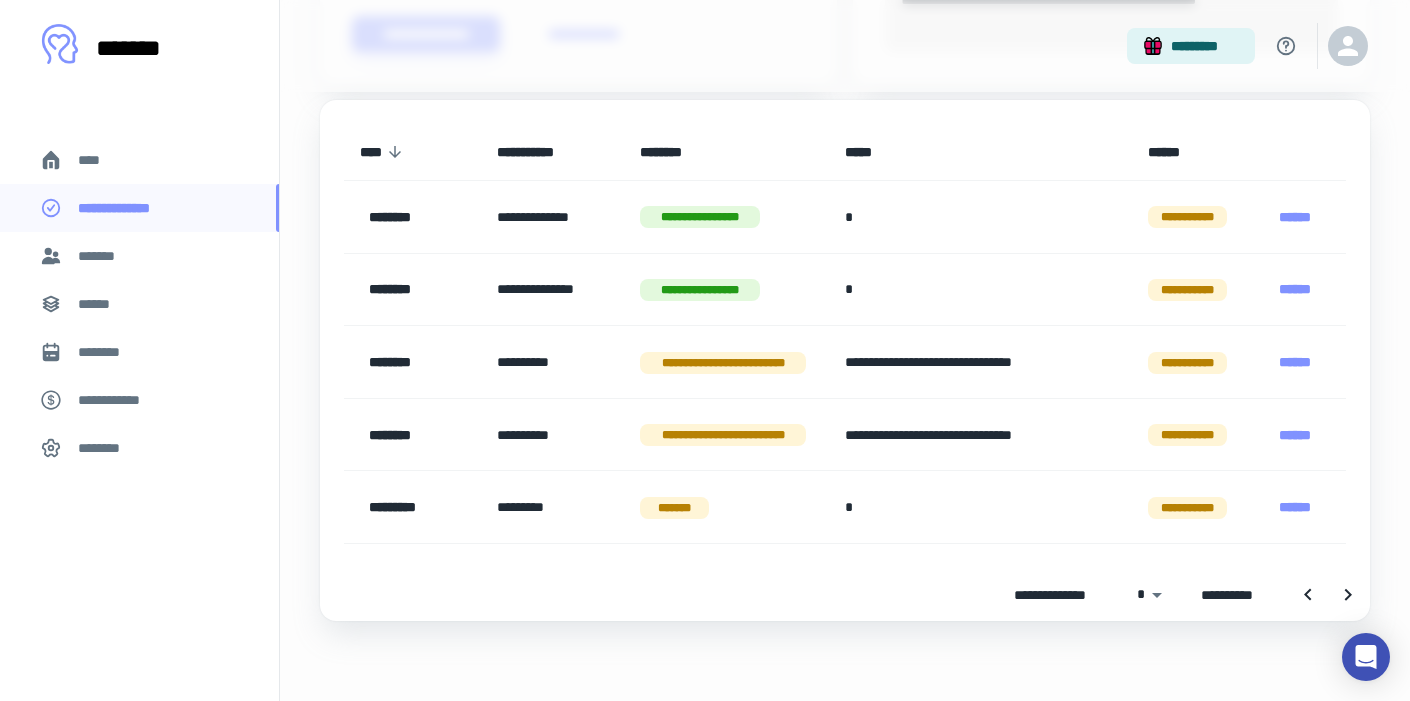 click on "**********" at bounding box center (553, 362) 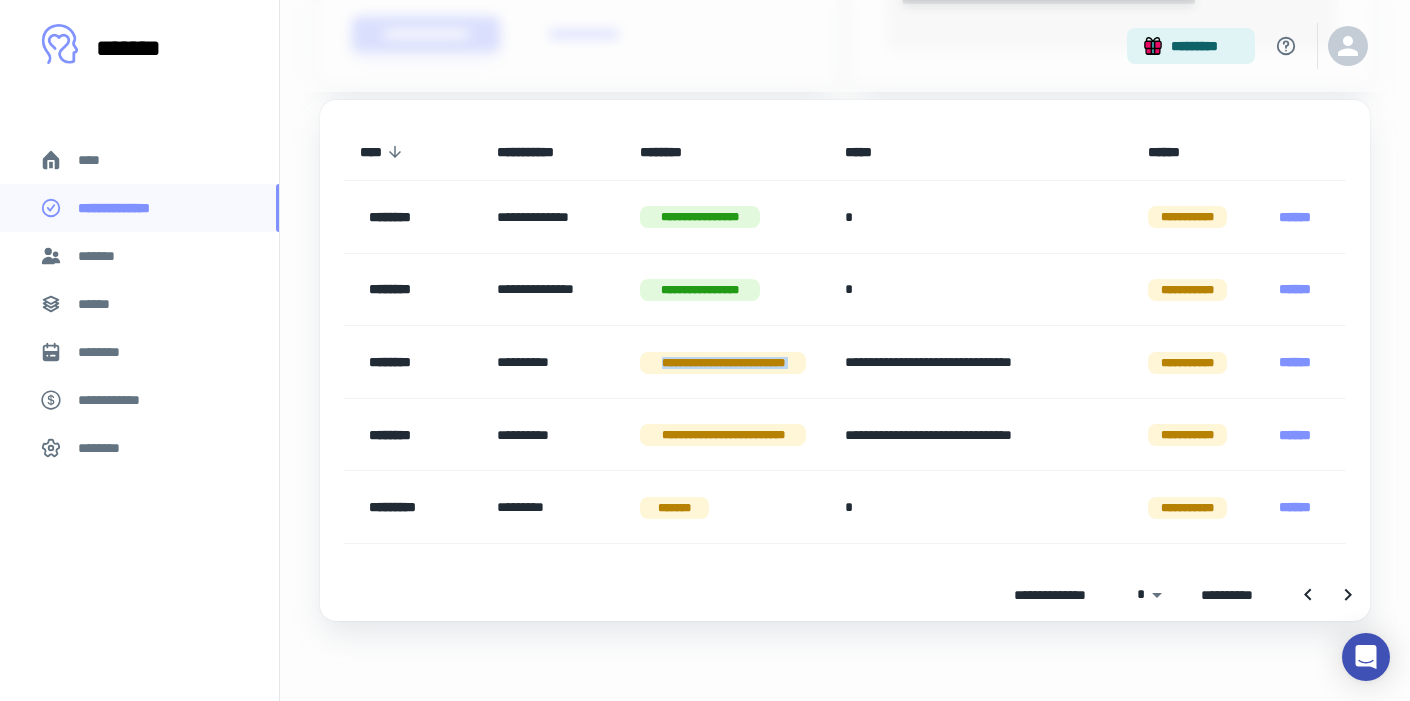 click on "**********" at bounding box center (723, 363) 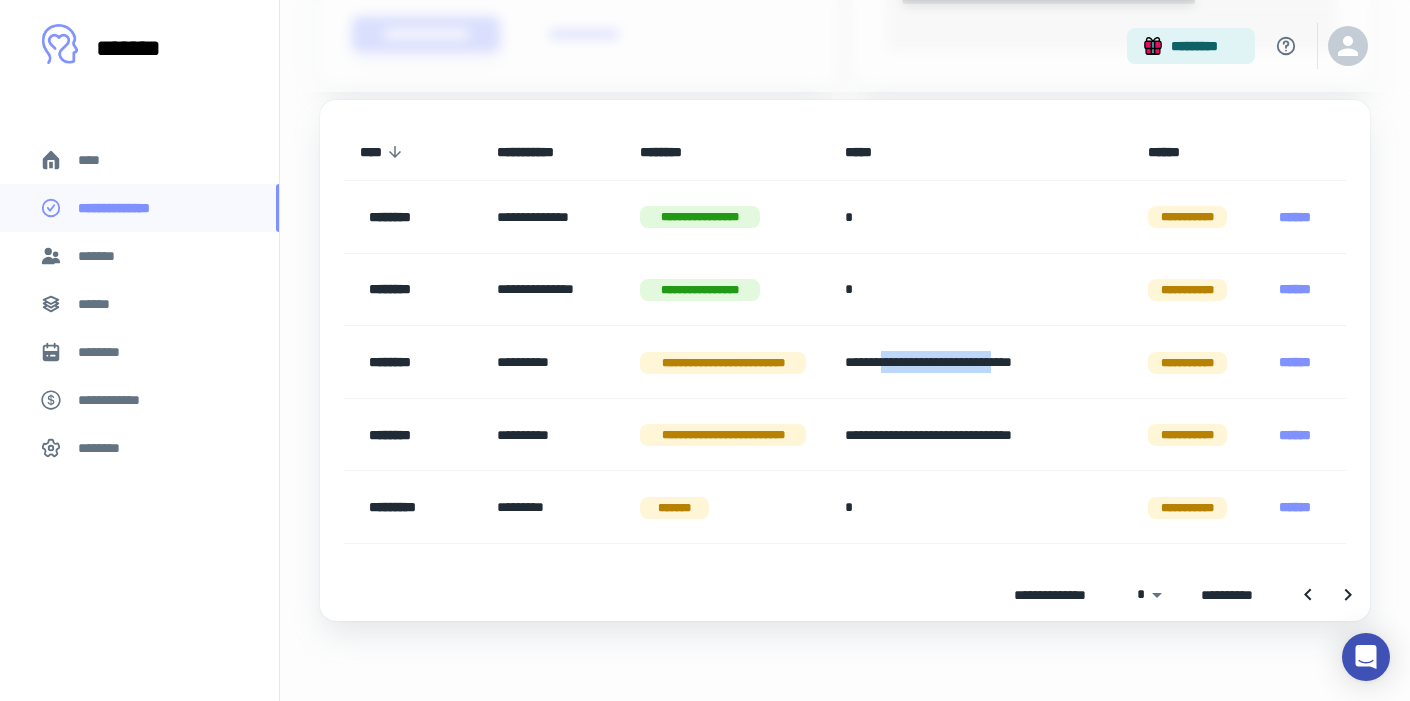 click on "**********" at bounding box center (980, 362) 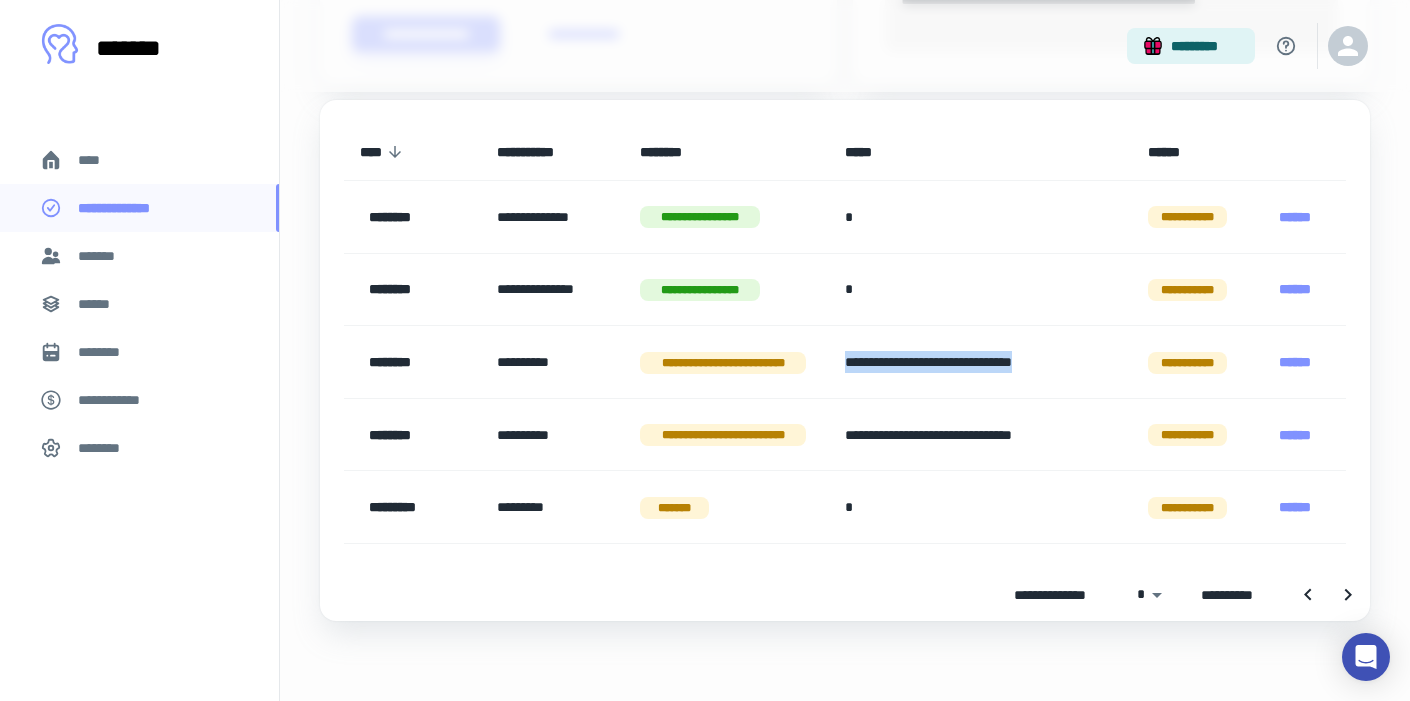 click on "**********" at bounding box center (553, 434) 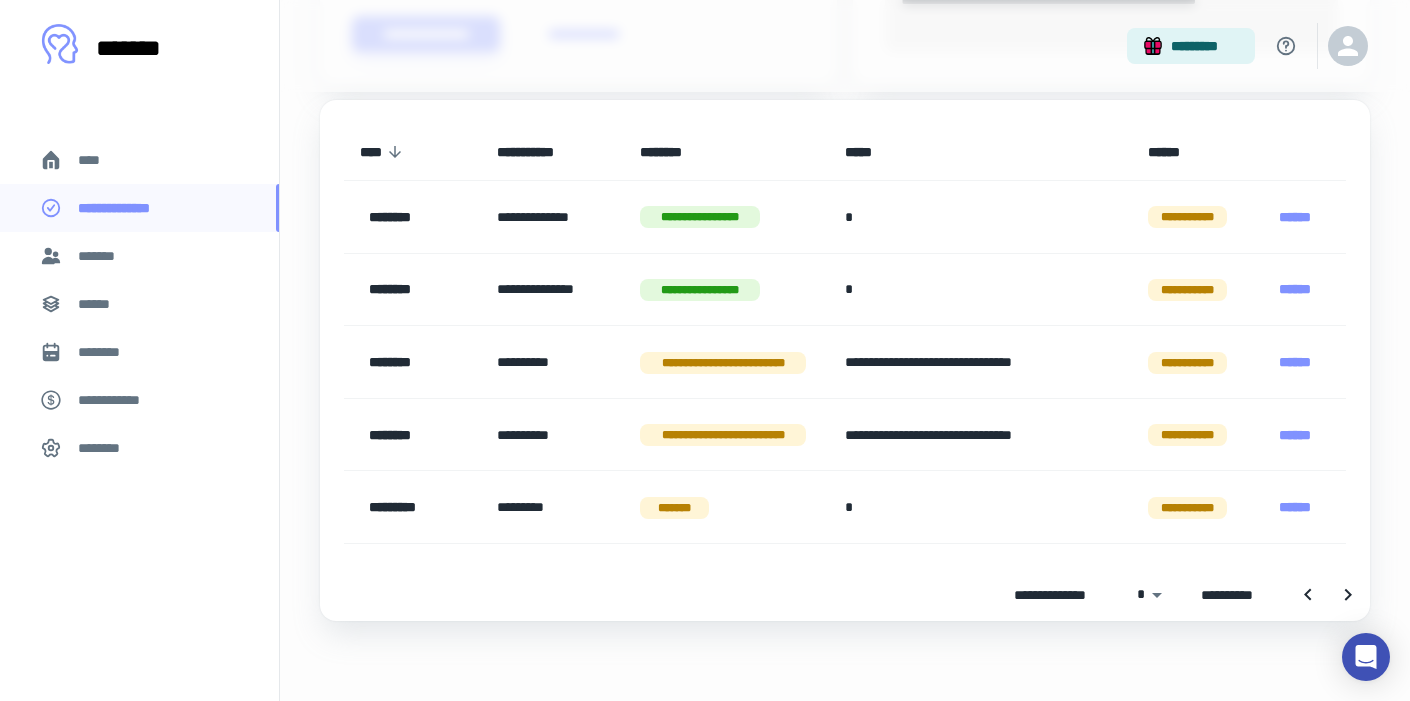 click on "**********" at bounding box center [553, 434] 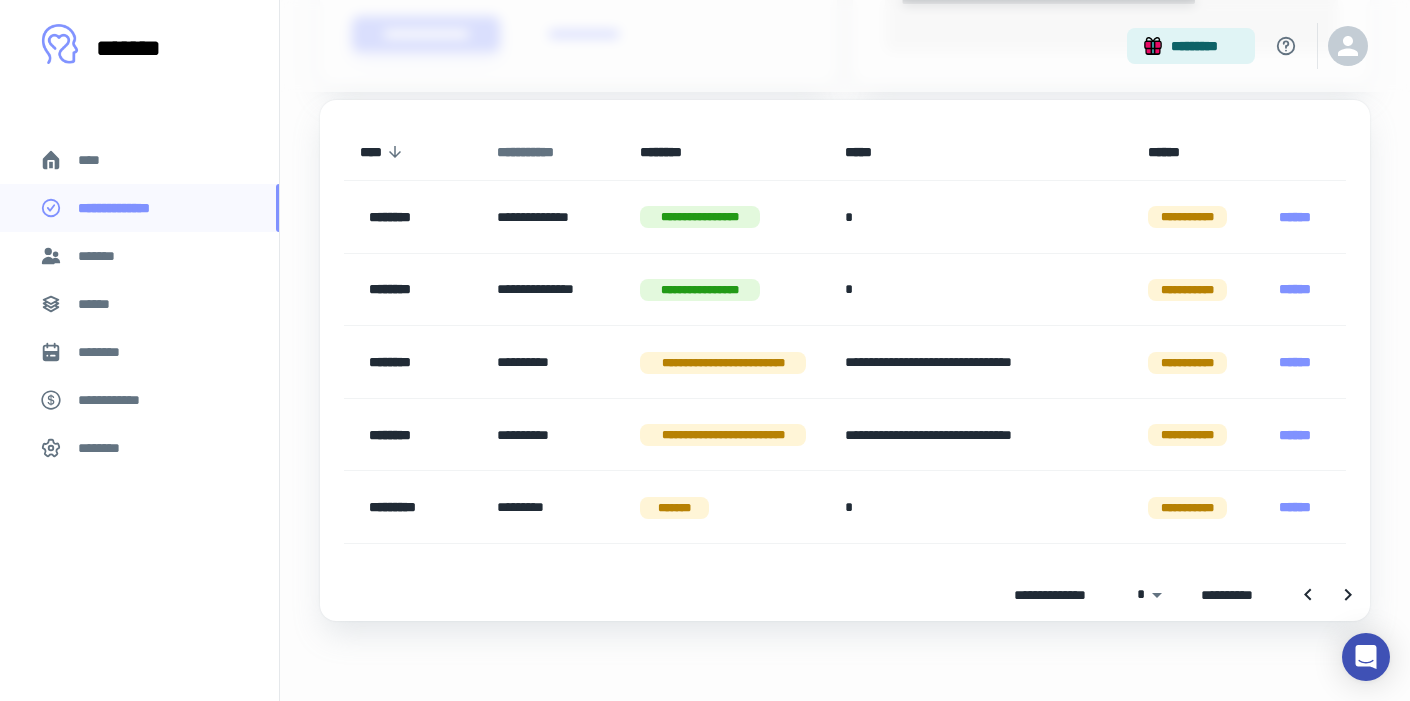 click on "**********" at bounding box center [538, 152] 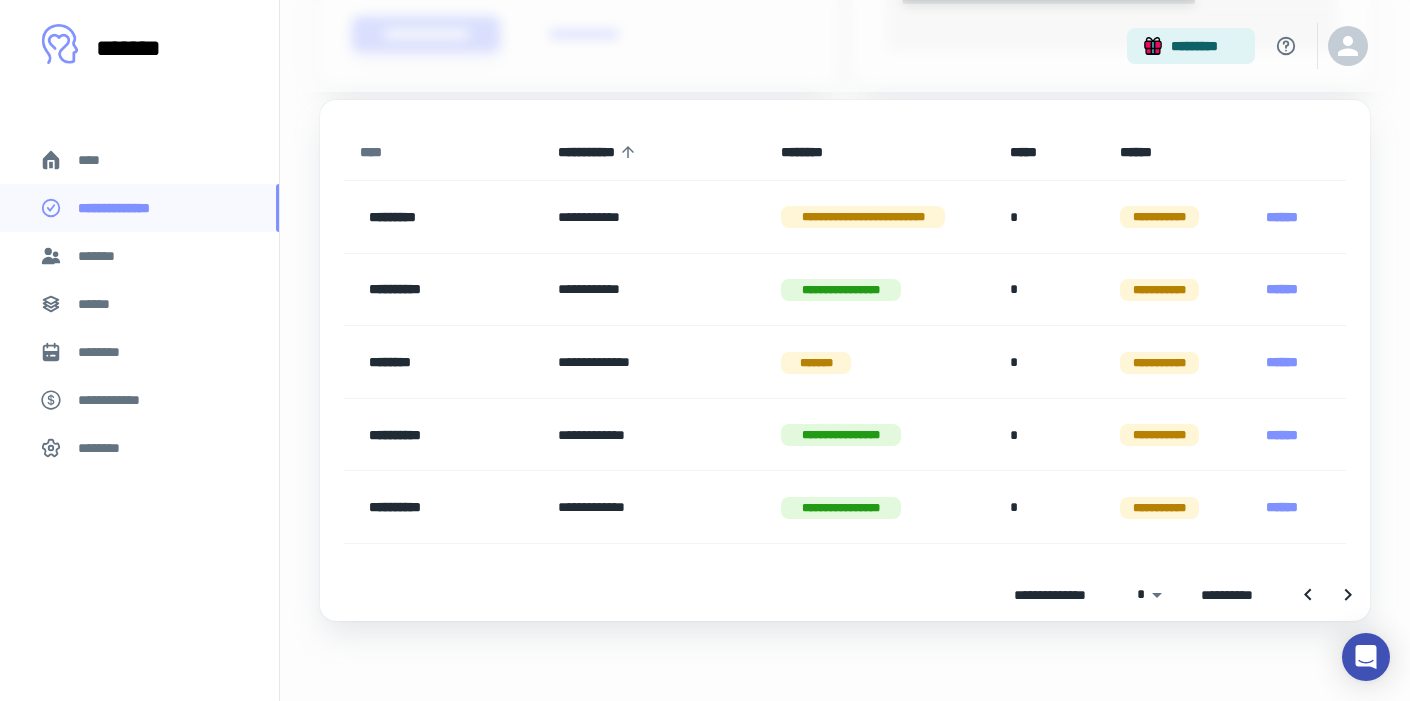 click on "****" at bounding box center (375, 152) 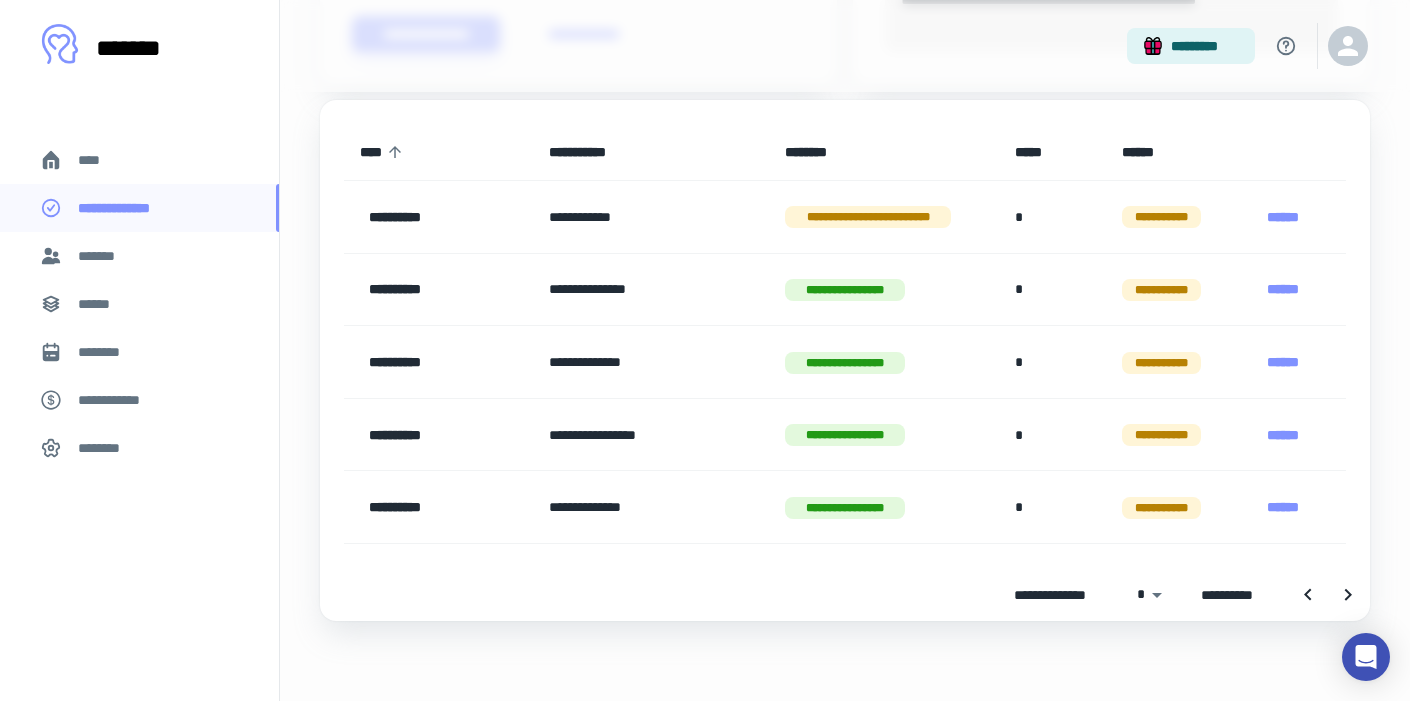 click on "********" at bounding box center [139, 352] 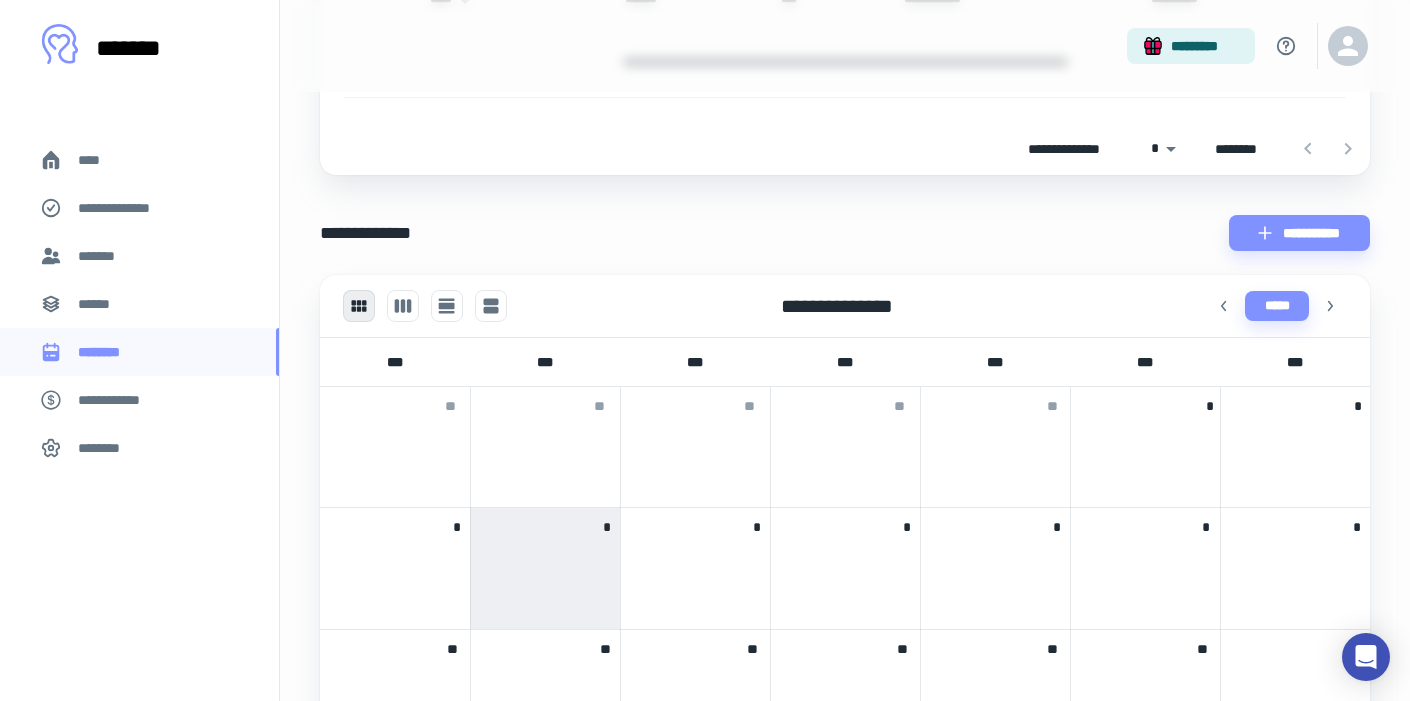 scroll, scrollTop: 362, scrollLeft: 0, axis: vertical 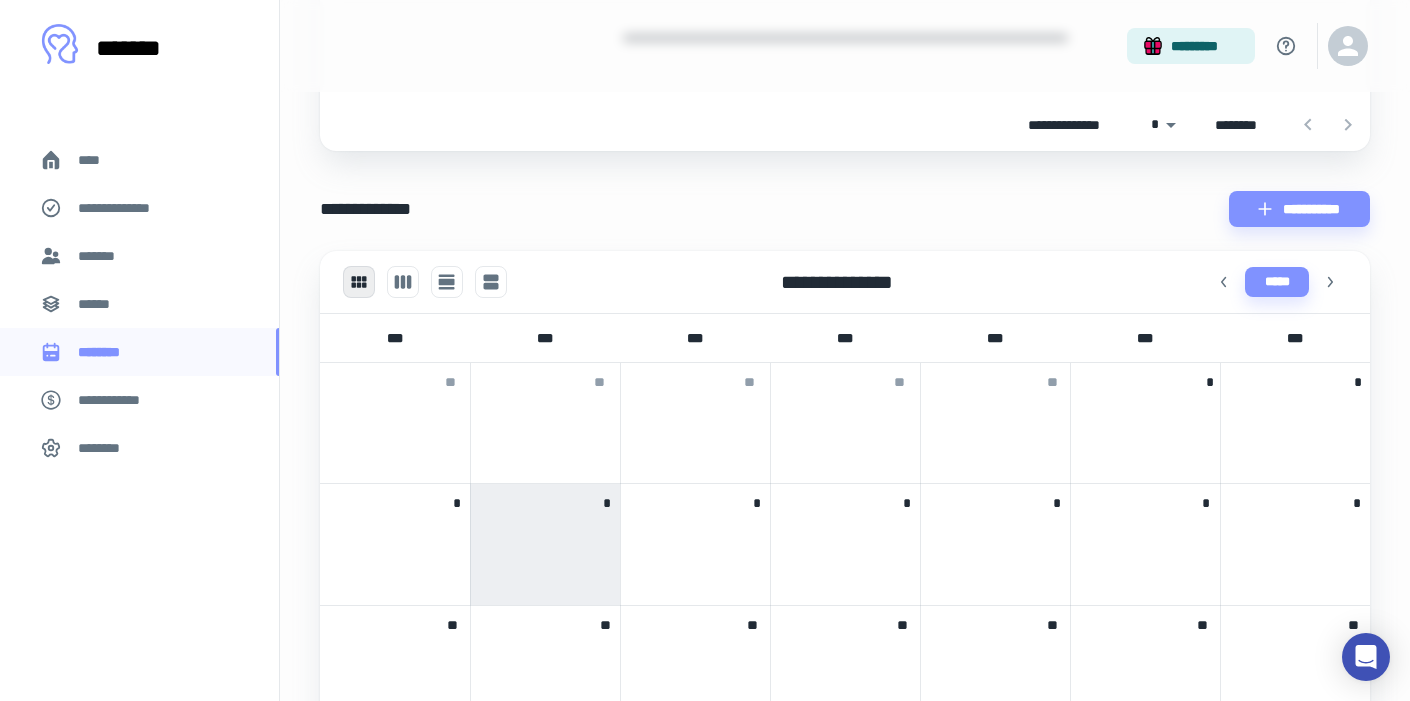 click on "*" at bounding box center [545, 544] 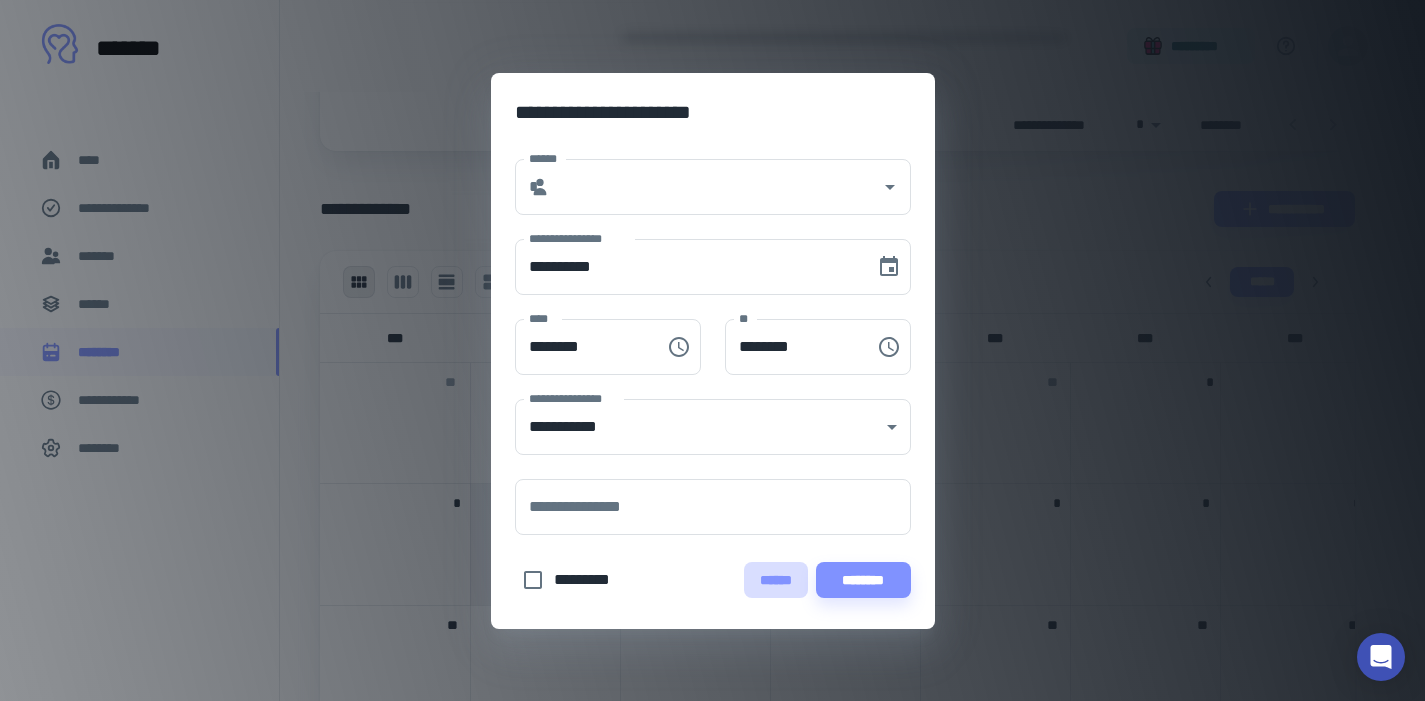 click on "******" at bounding box center (776, 580) 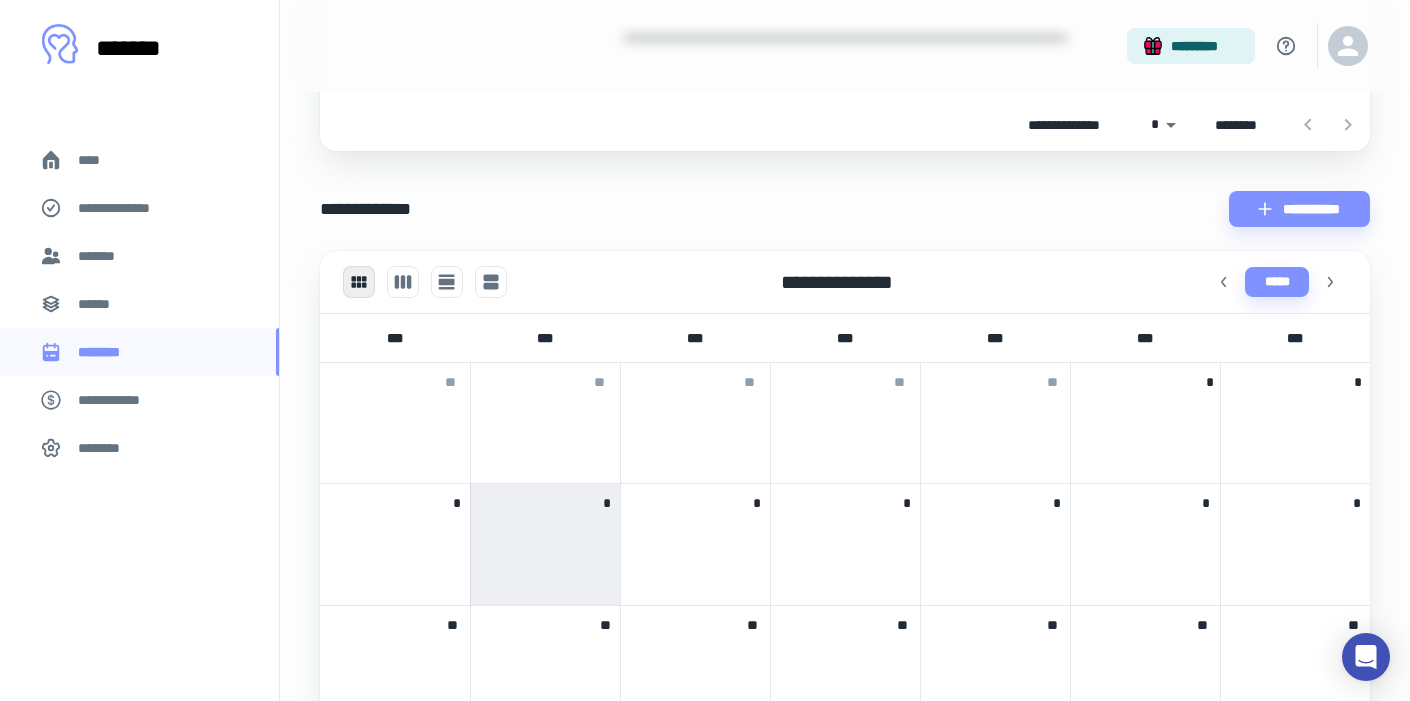click on "******" at bounding box center (139, 304) 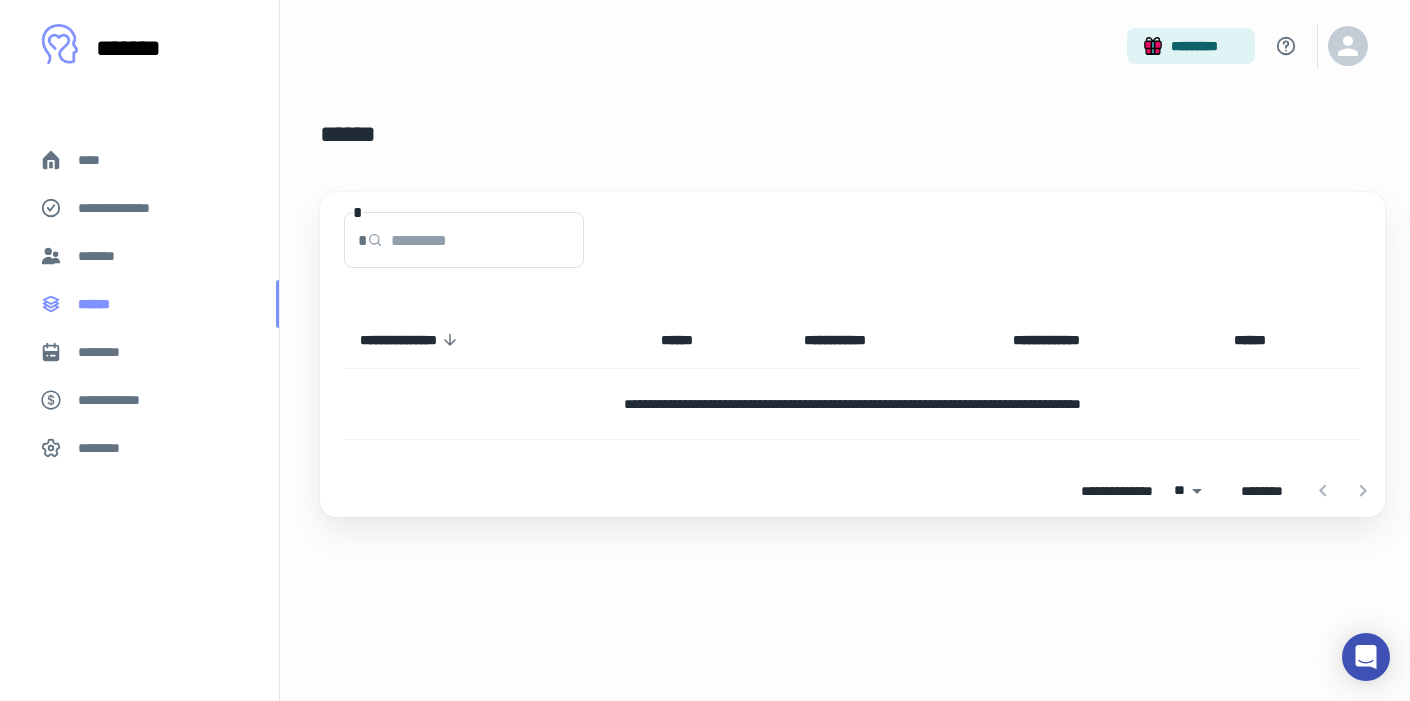scroll, scrollTop: 0, scrollLeft: 0, axis: both 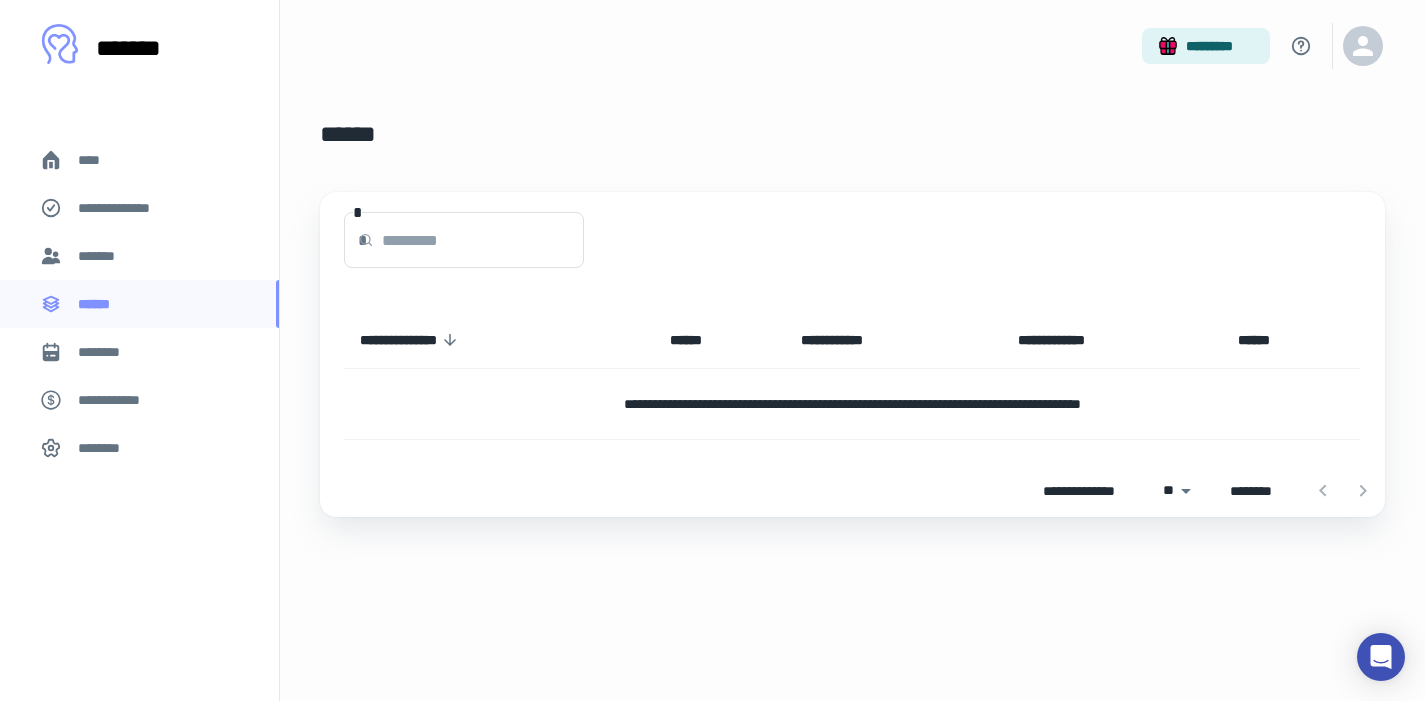 click on "*******" at bounding box center [139, 256] 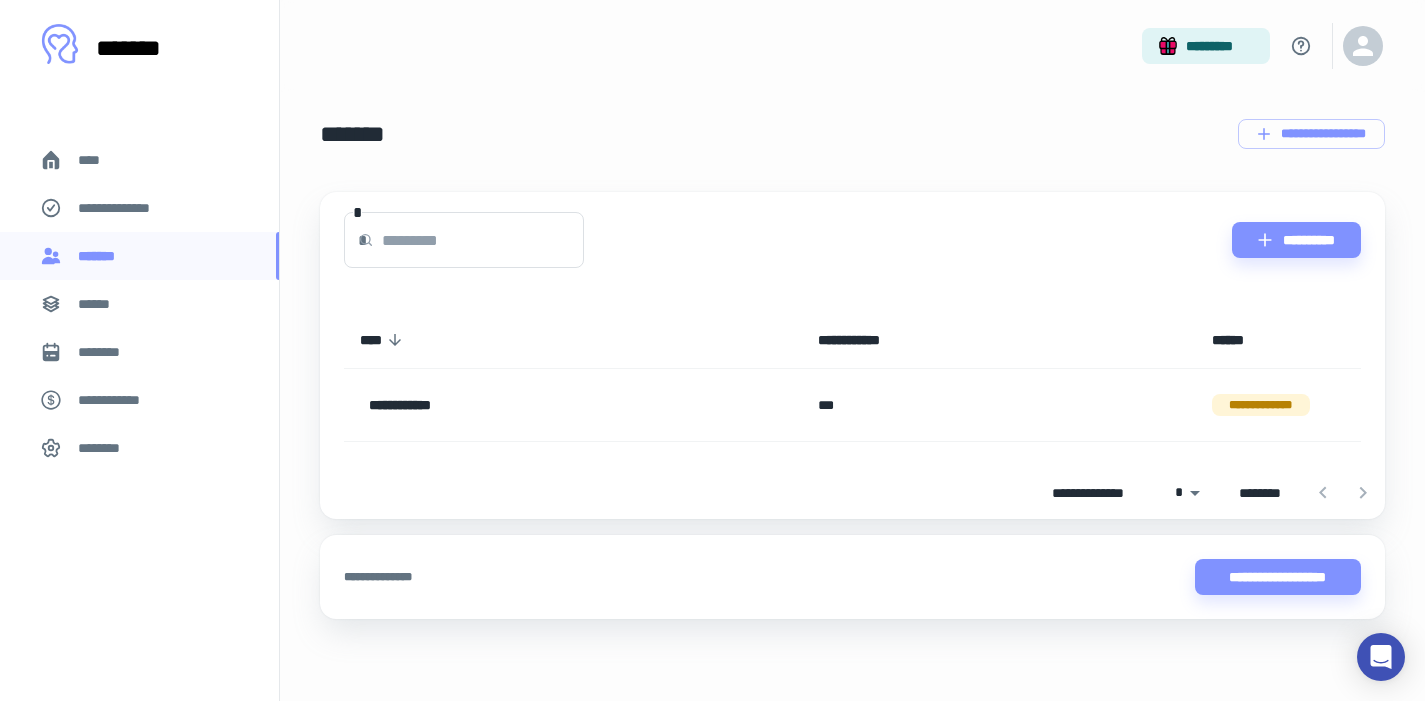 click on "**********" at bounding box center [127, 208] 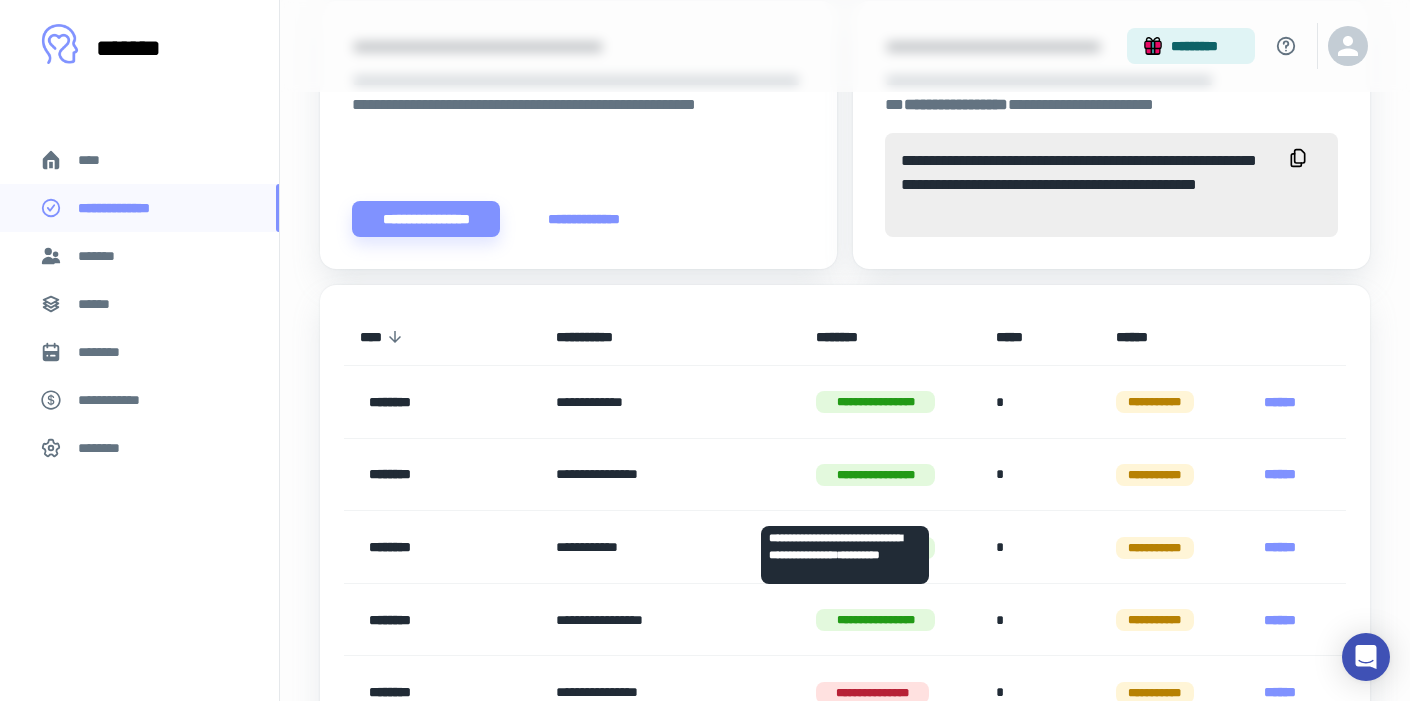 scroll, scrollTop: 742, scrollLeft: 0, axis: vertical 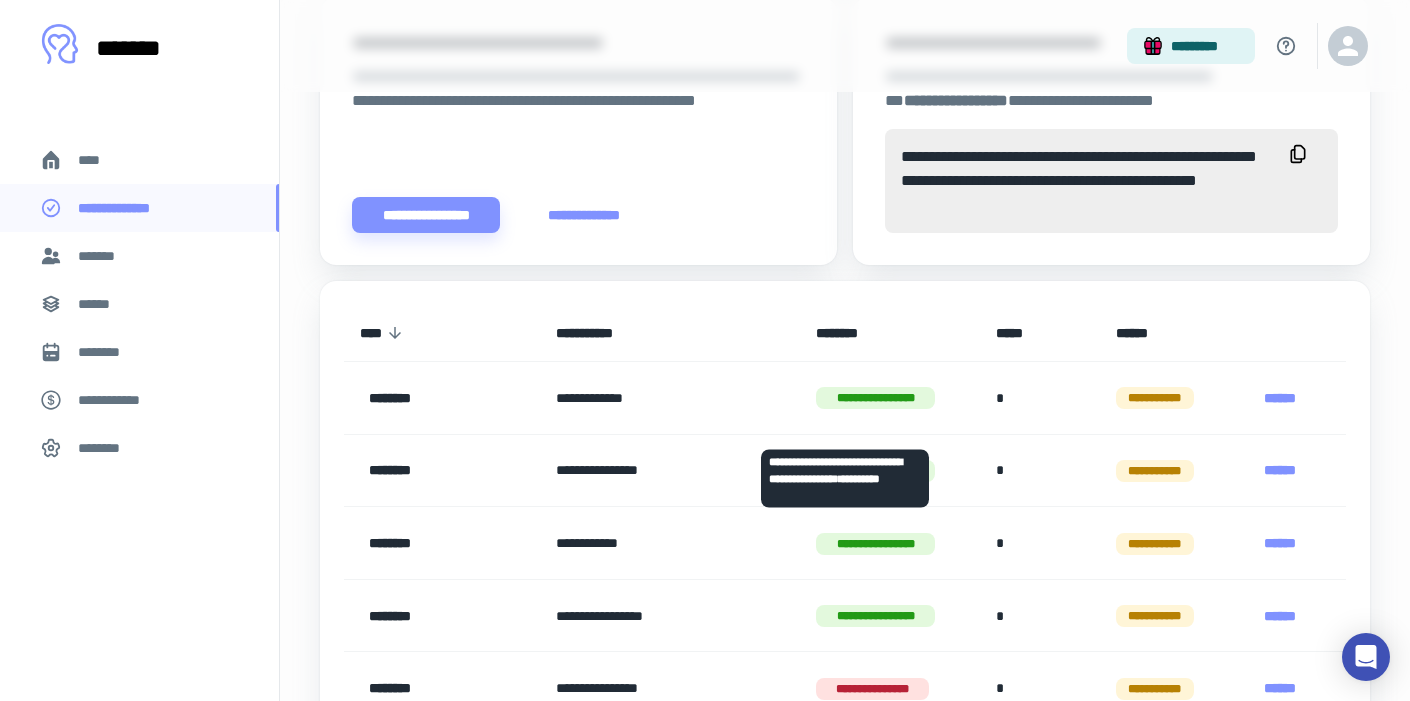 click on "**********" at bounding box center [875, 398] 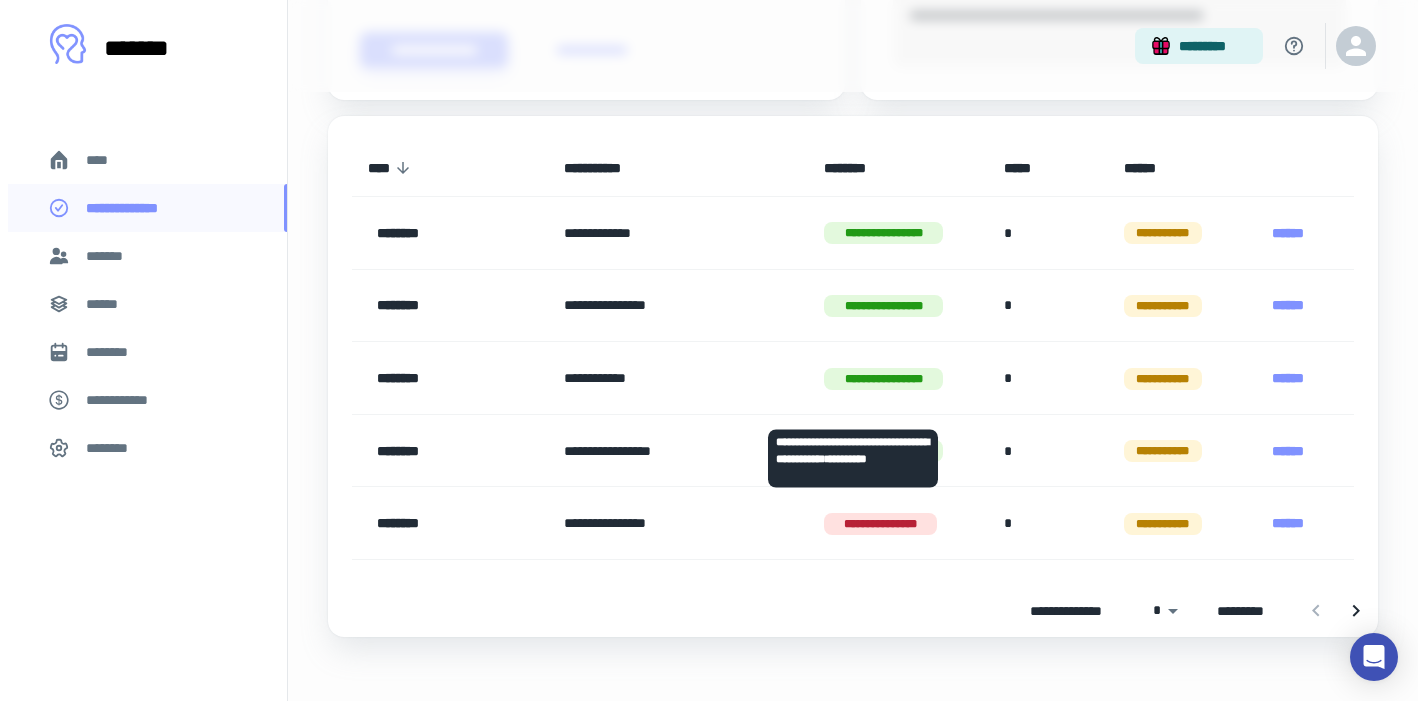 scroll, scrollTop: 923, scrollLeft: 0, axis: vertical 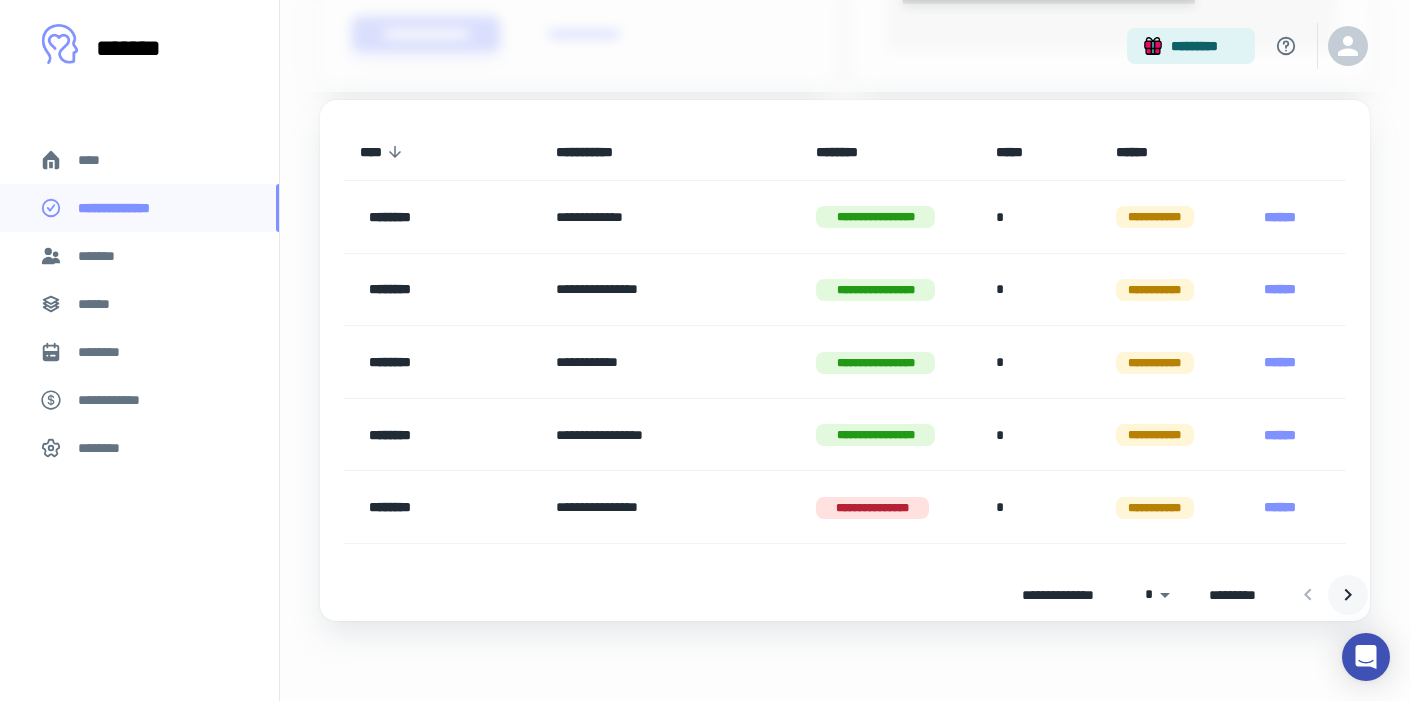 click 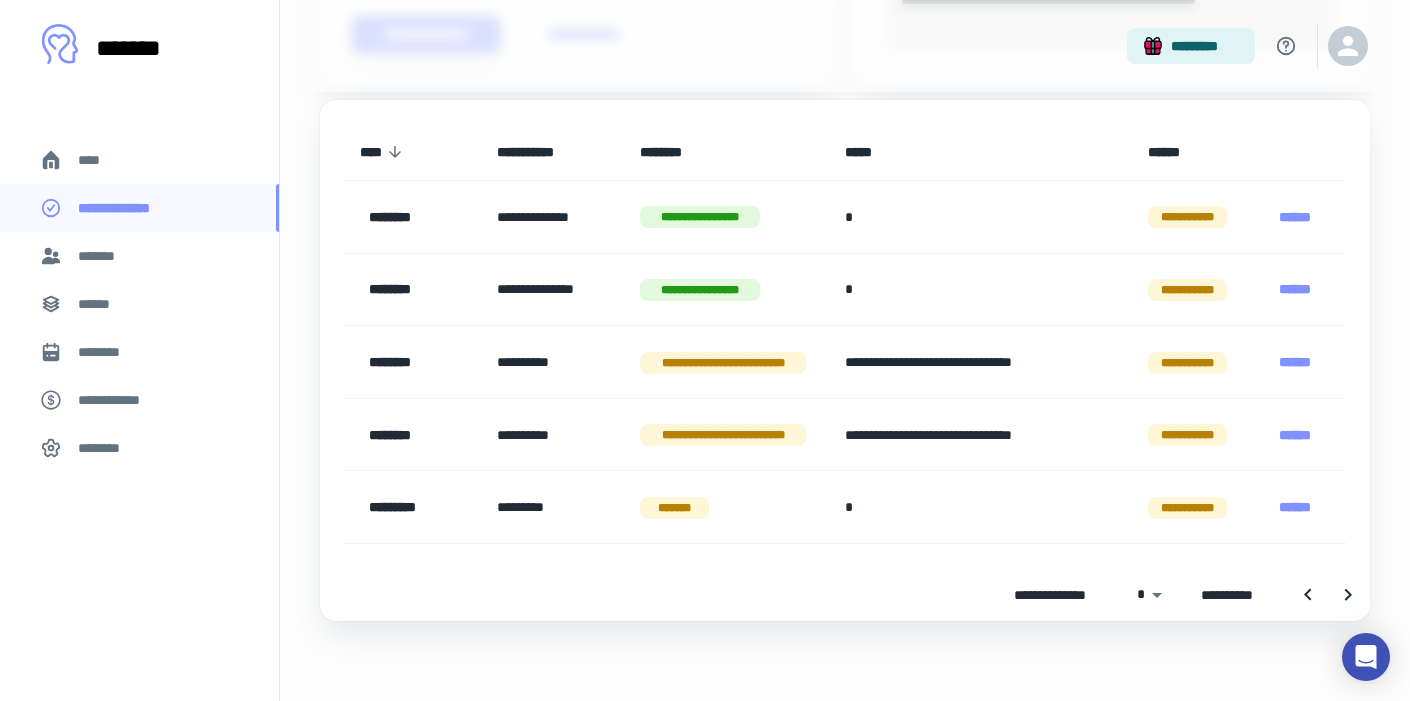click on "**********" at bounding box center (553, 362) 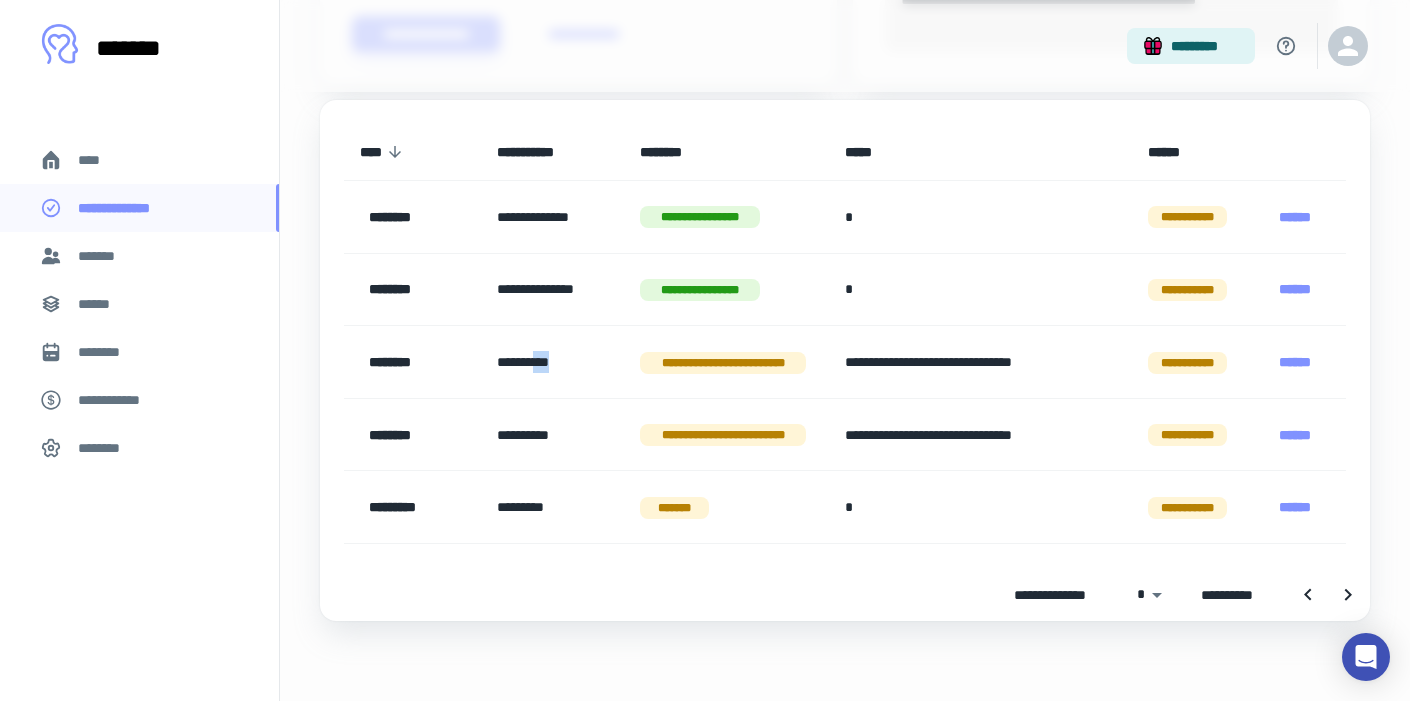 click on "**********" at bounding box center (553, 362) 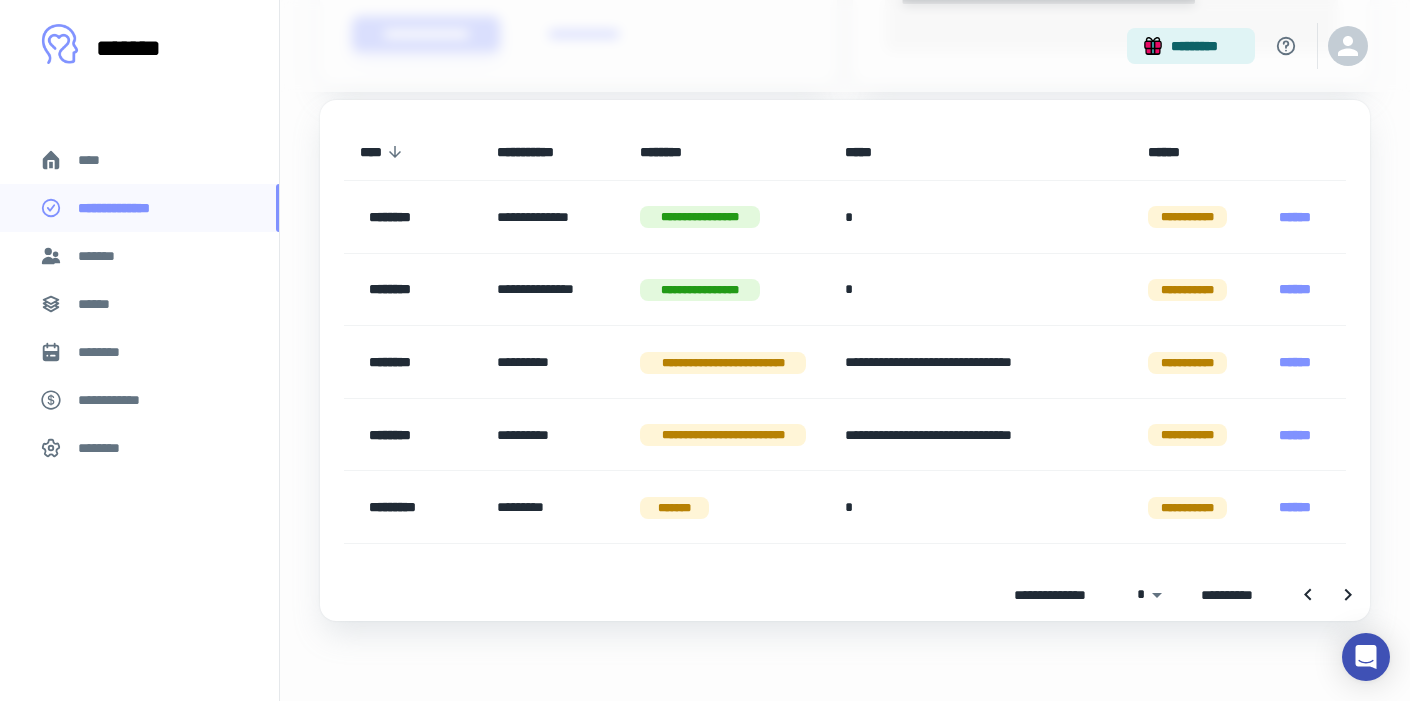 click on "******" at bounding box center [1295, 362] 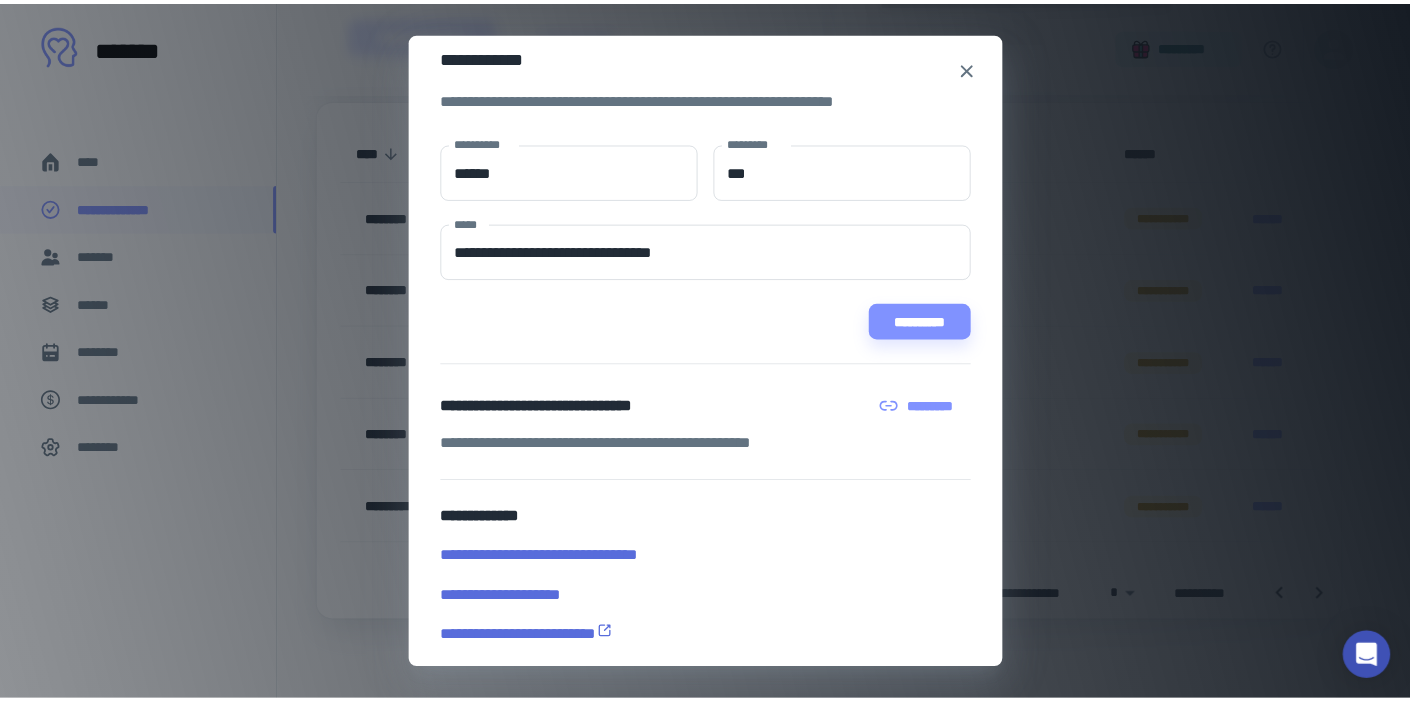 scroll, scrollTop: 0, scrollLeft: 0, axis: both 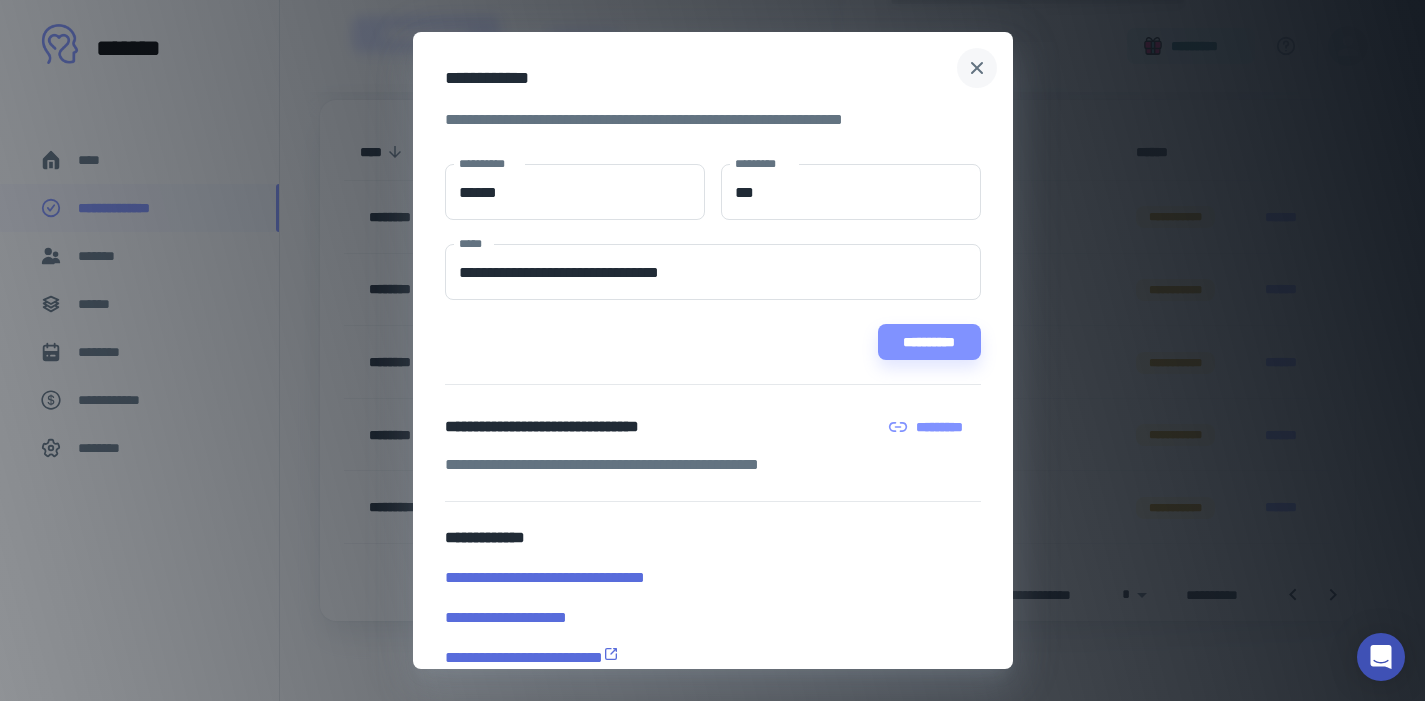 click 